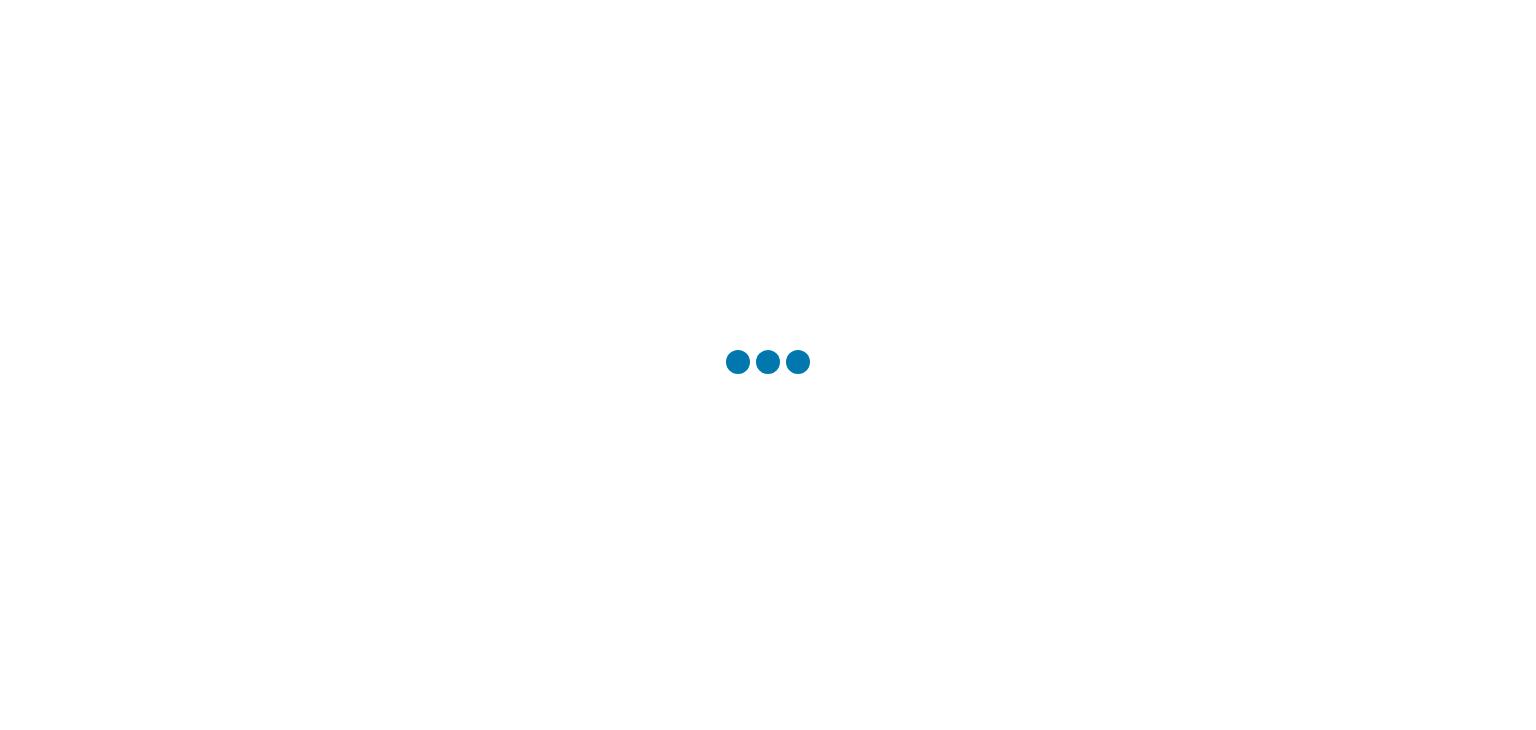 scroll, scrollTop: 0, scrollLeft: 0, axis: both 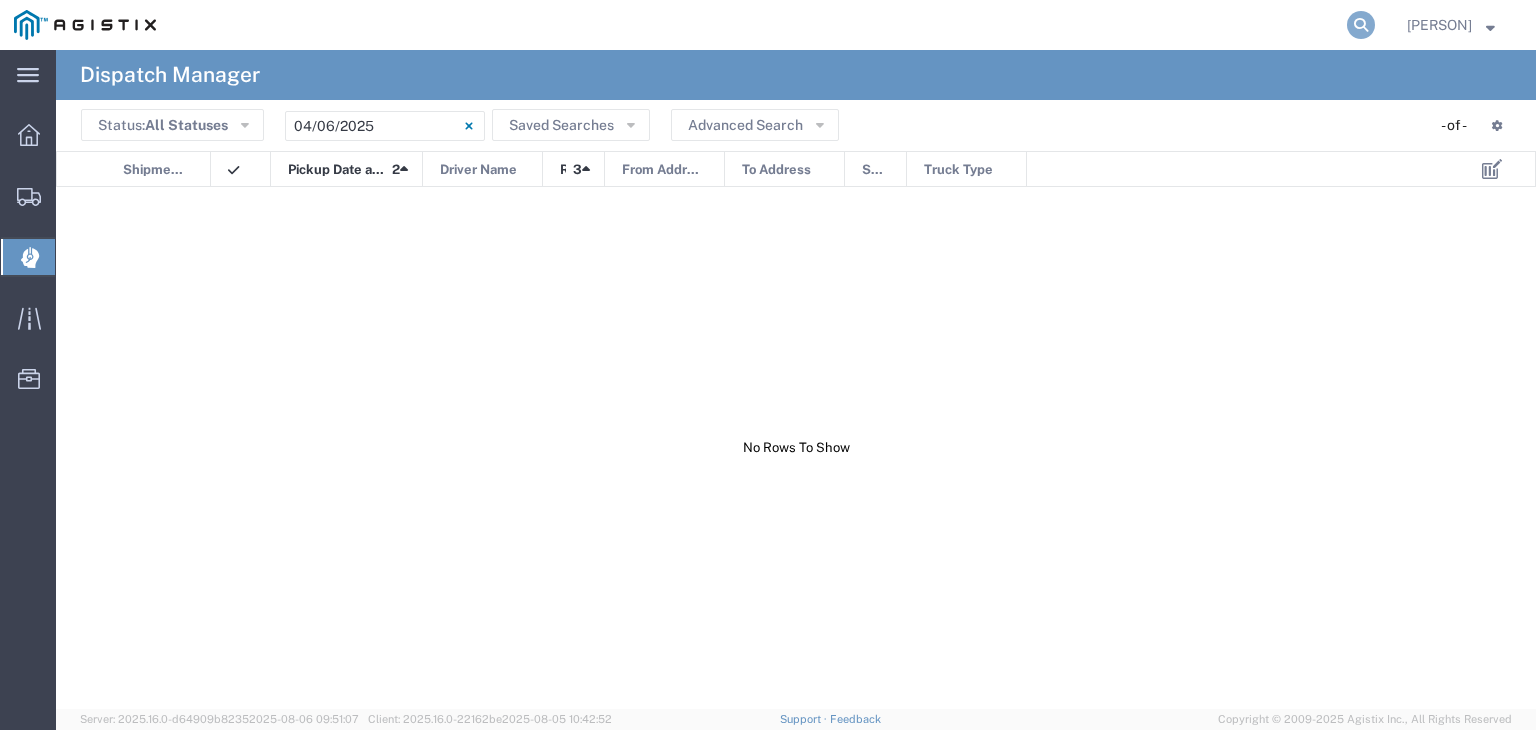 click 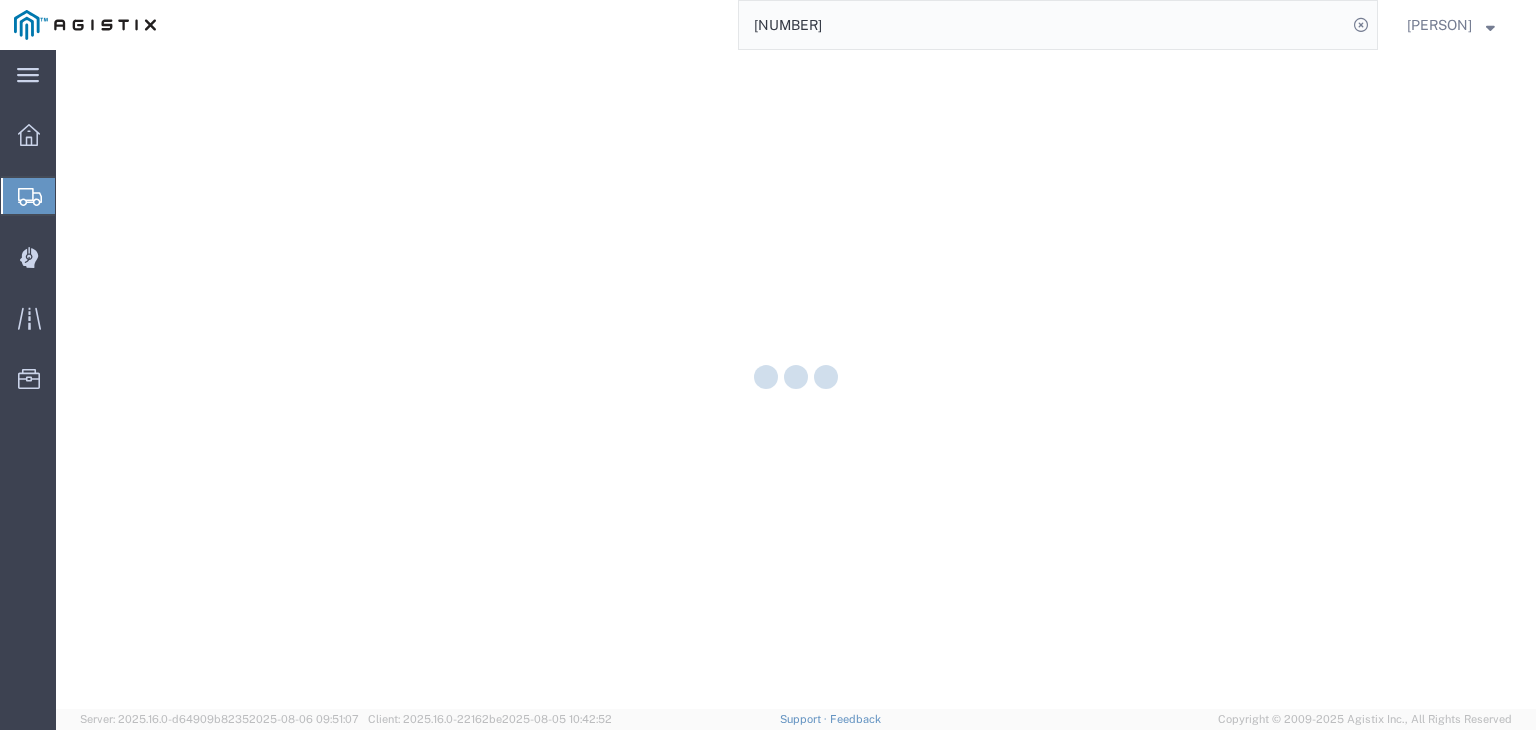 scroll, scrollTop: 0, scrollLeft: 0, axis: both 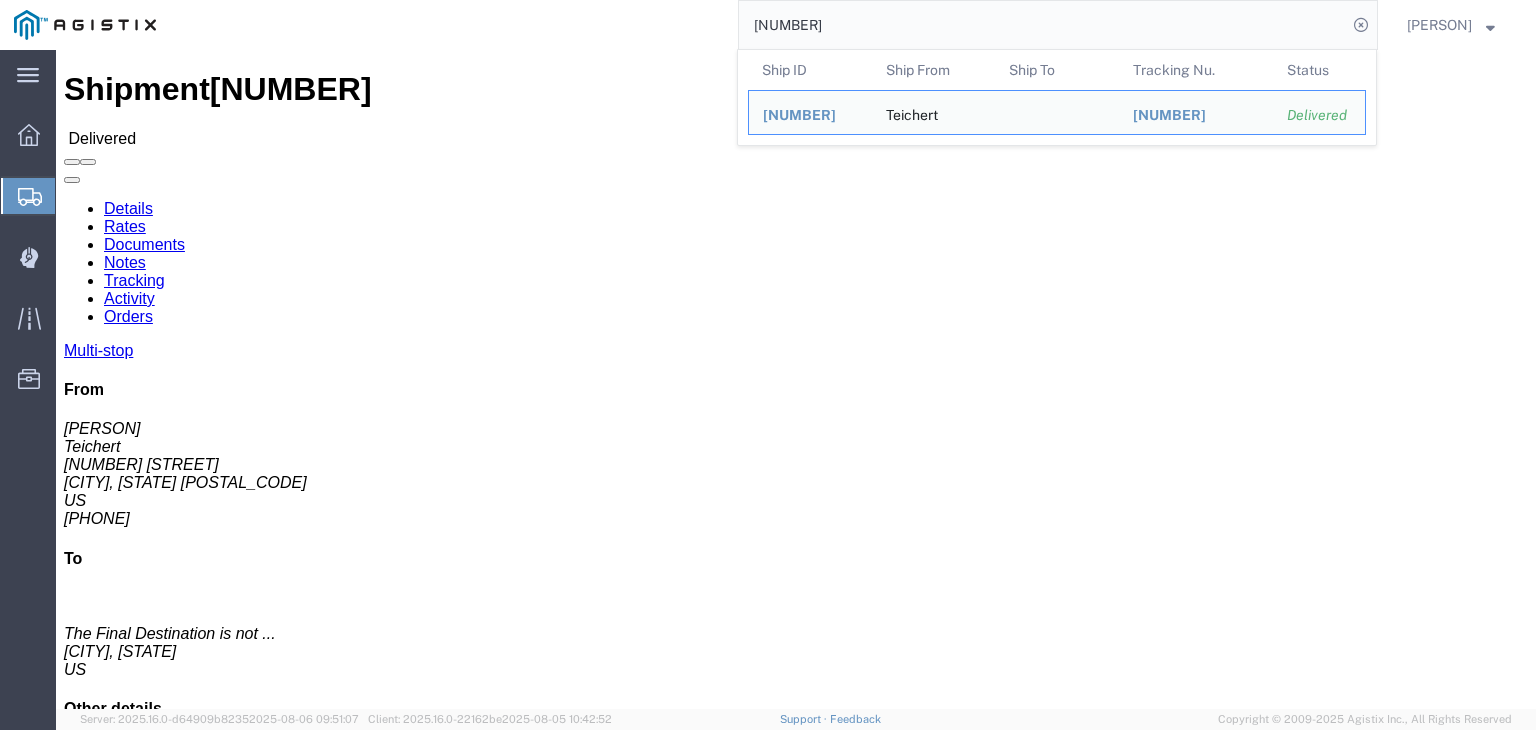 click on "Documents" 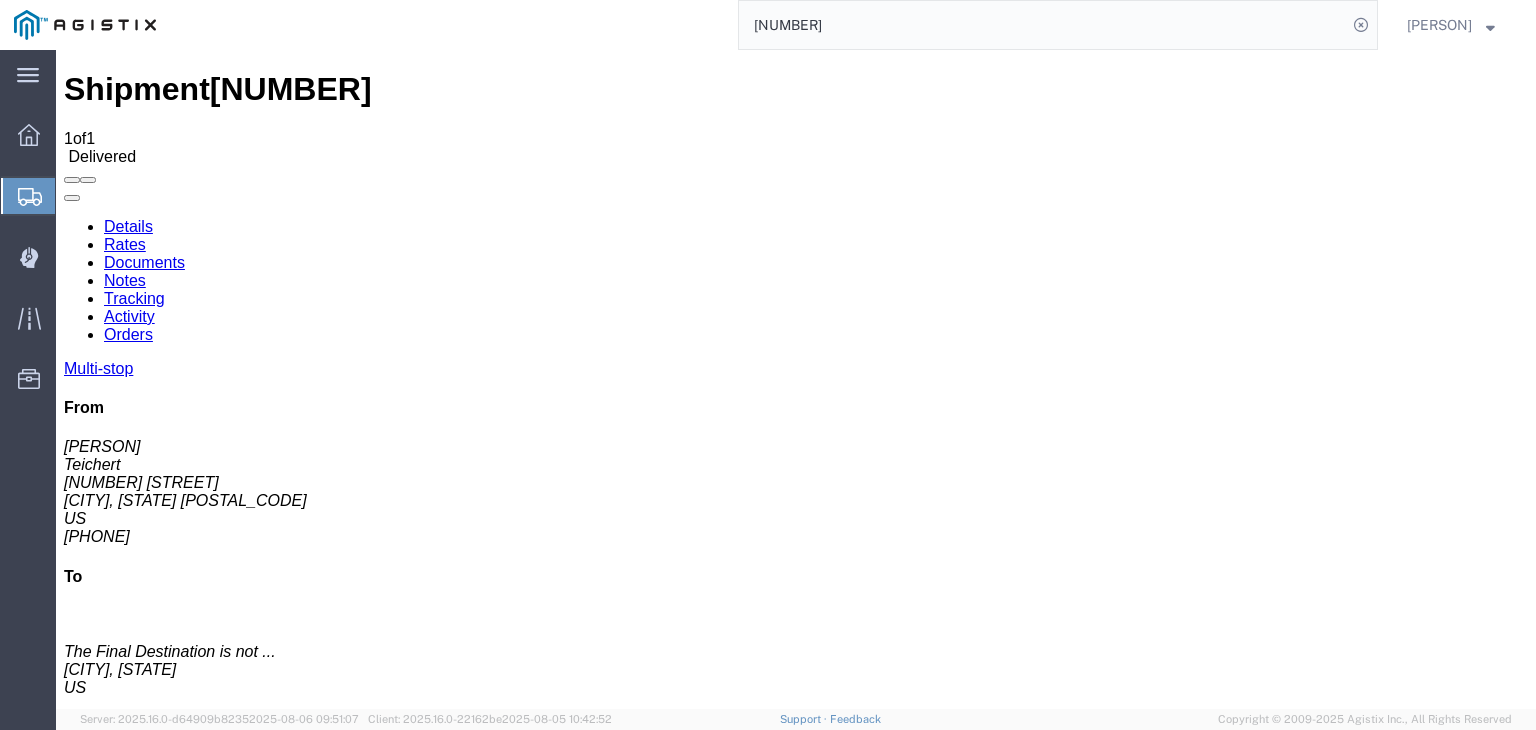 click at bounding box center [826, 1747] 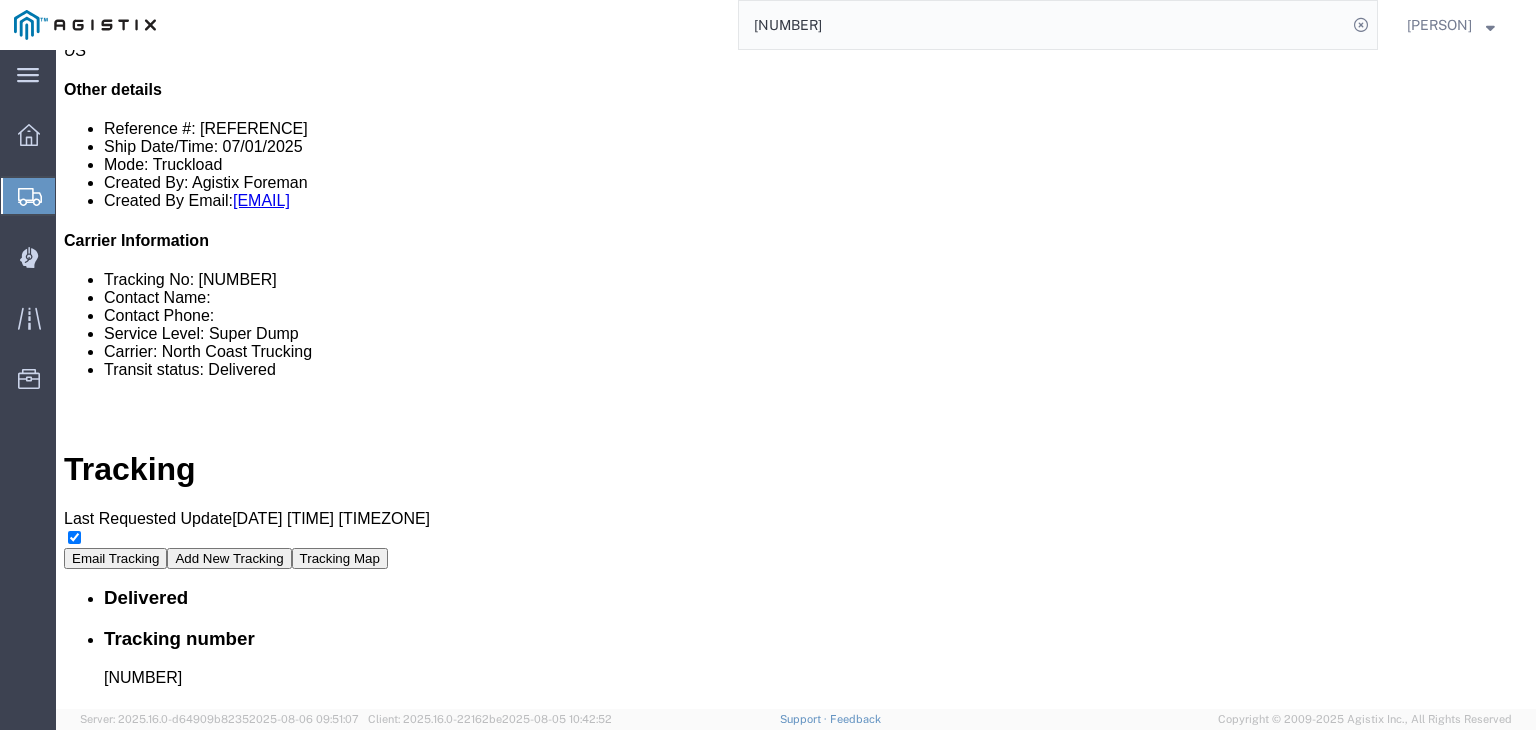 scroll, scrollTop: 0, scrollLeft: 0, axis: both 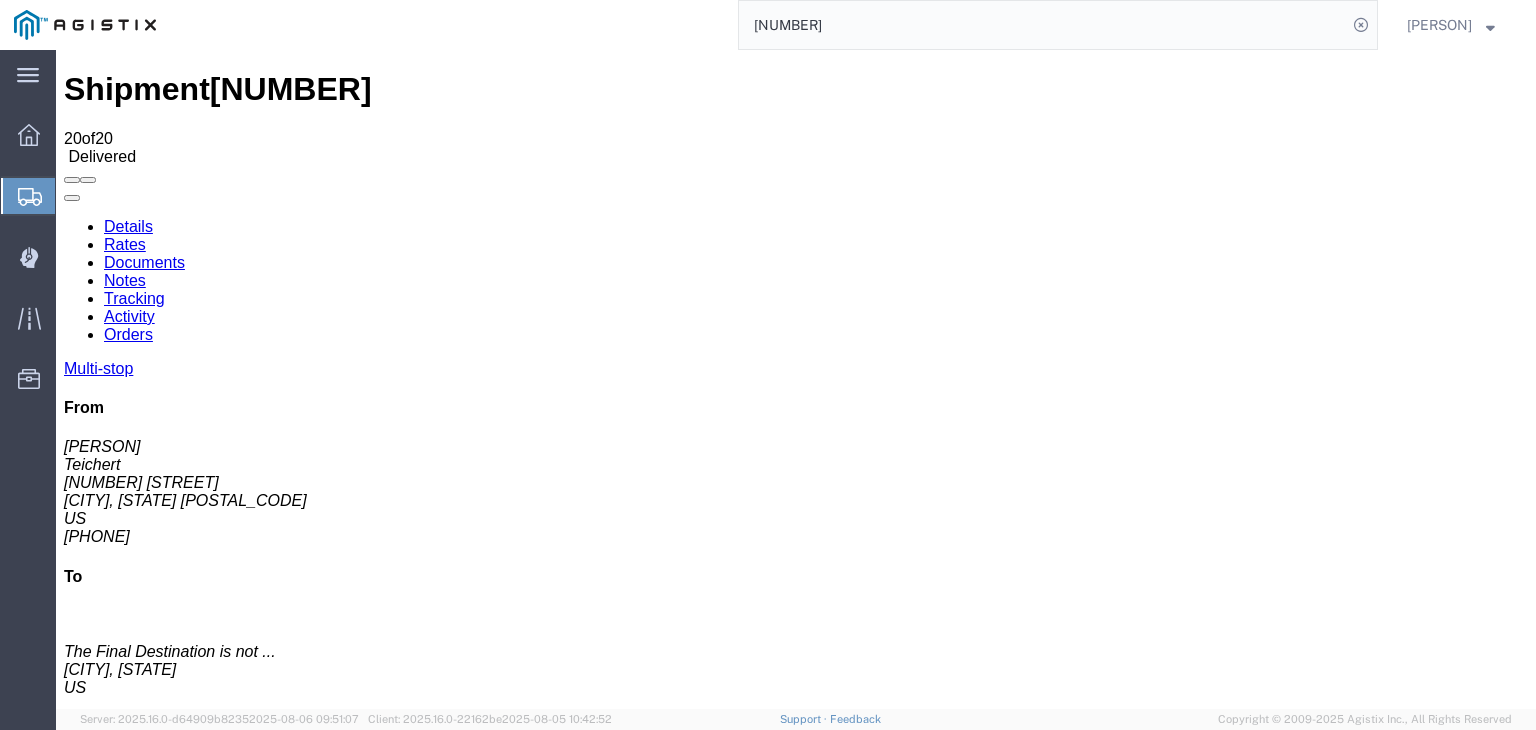 click on "Notes" at bounding box center (125, 280) 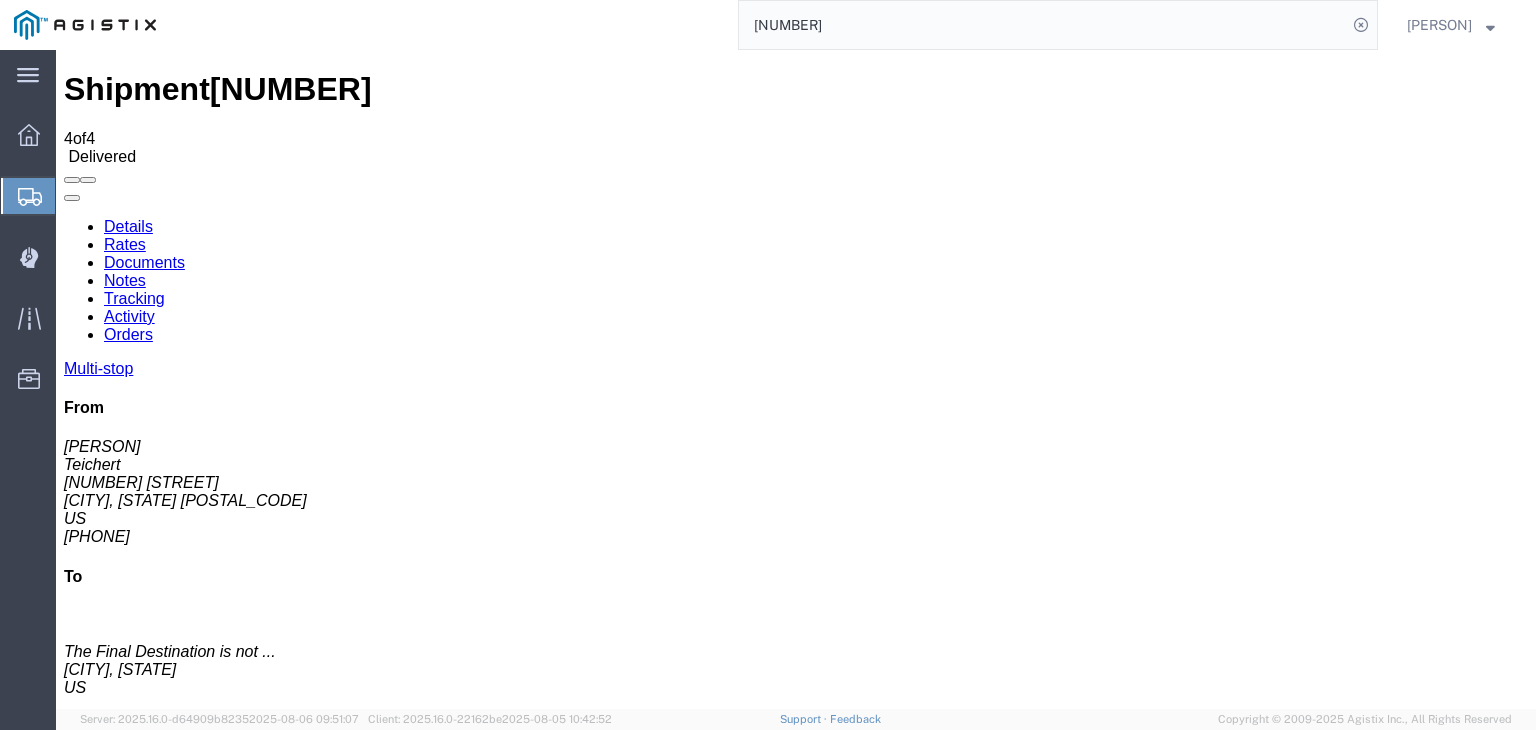 click on "Documents" at bounding box center [144, 262] 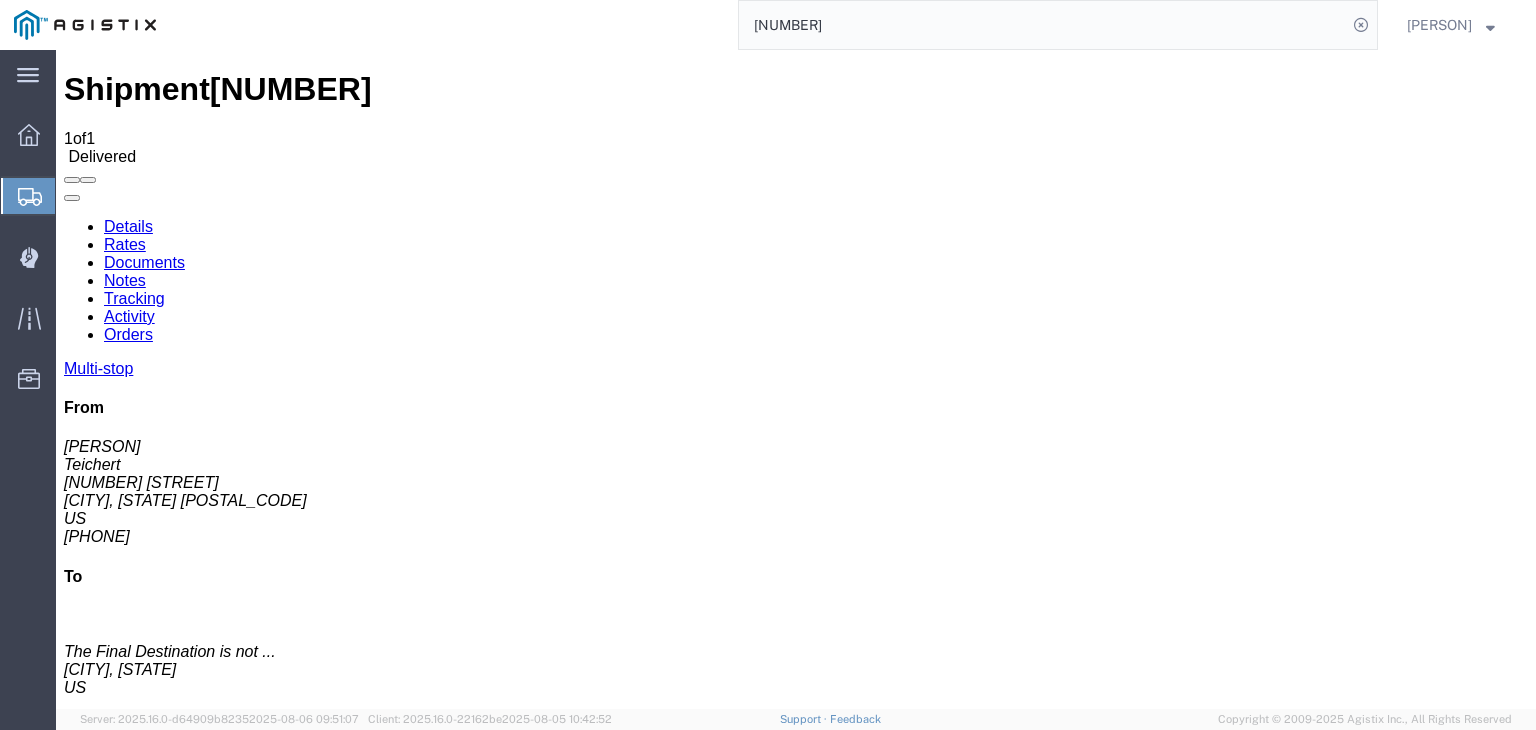 click at bounding box center (826, 1747) 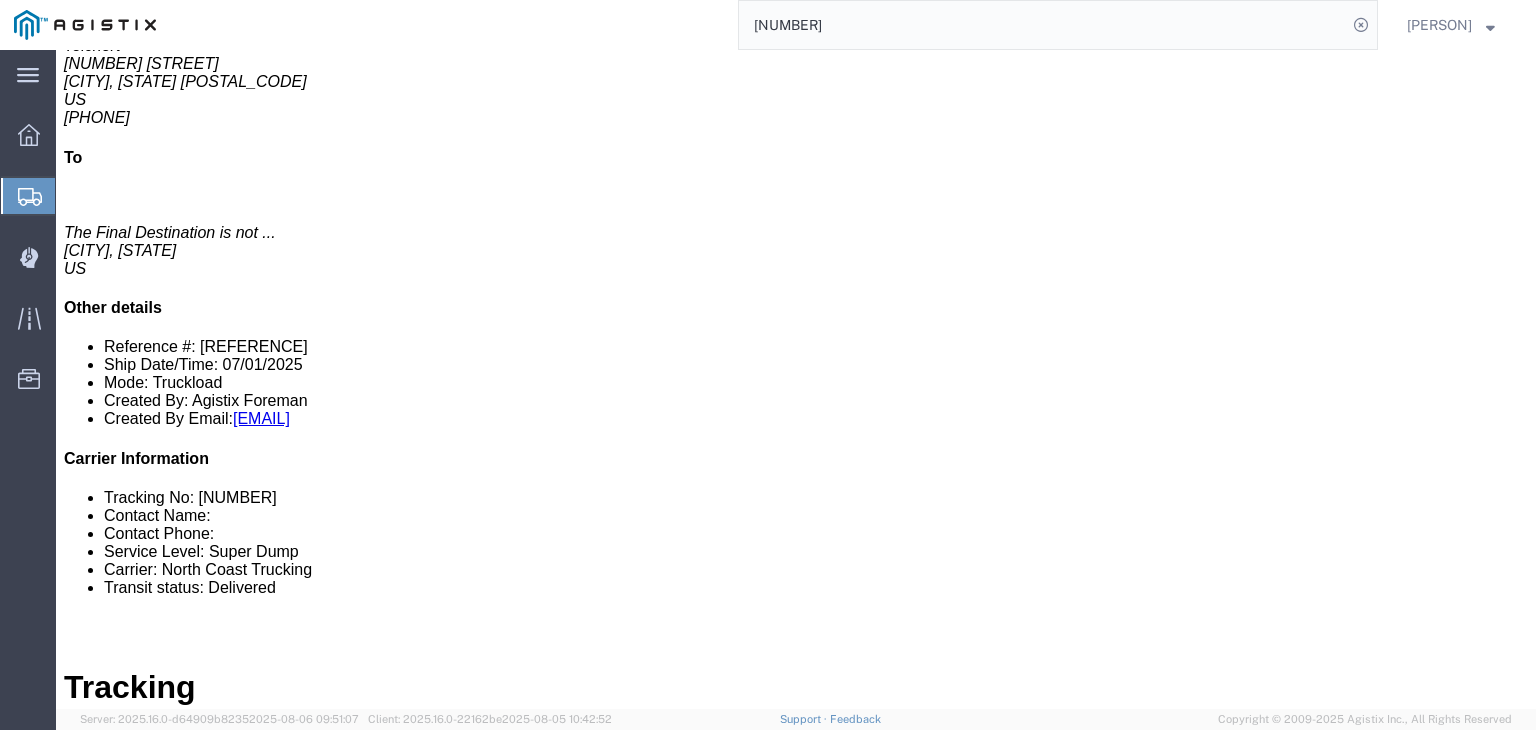 scroll, scrollTop: 0, scrollLeft: 0, axis: both 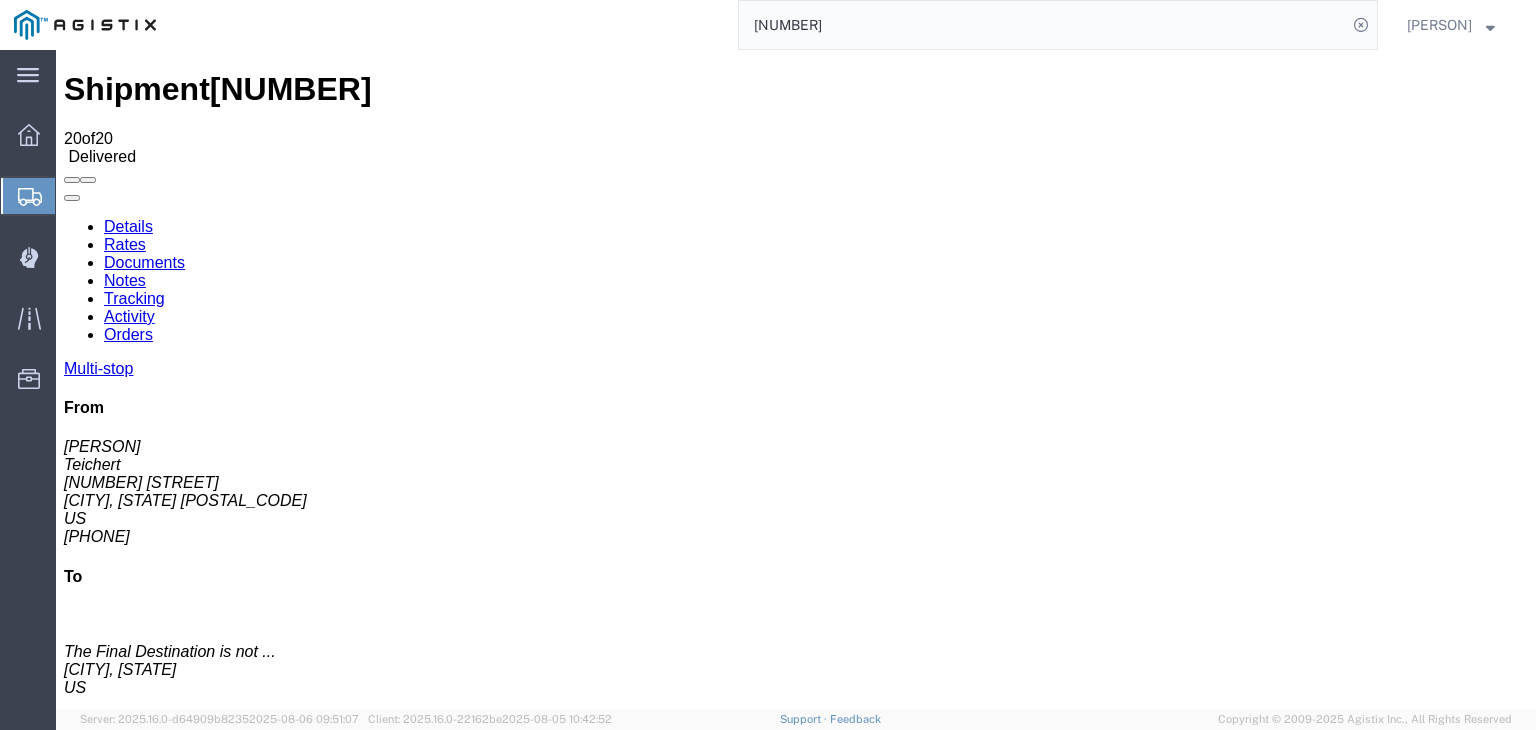 click on "[NUMBER]" 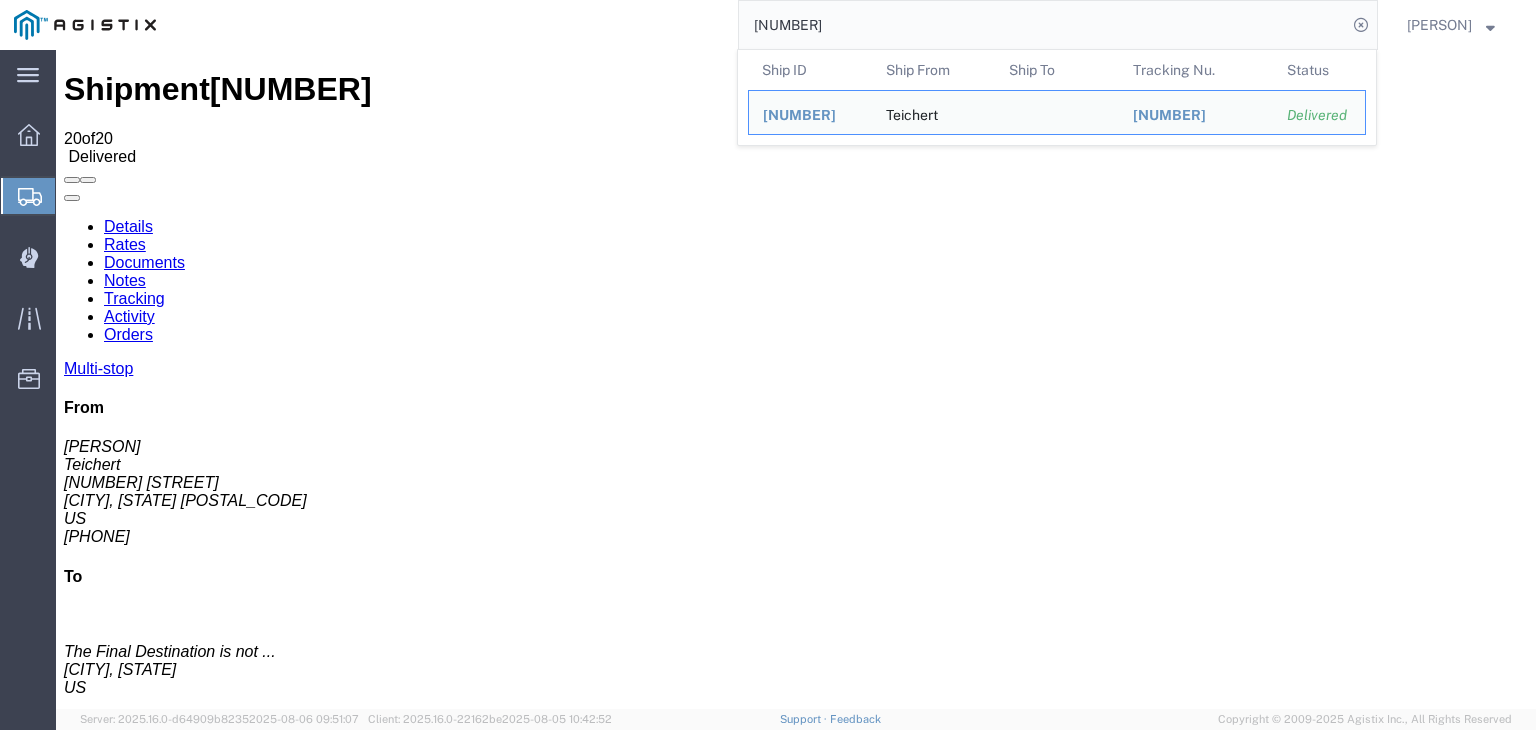 click on "[NUMBER]" 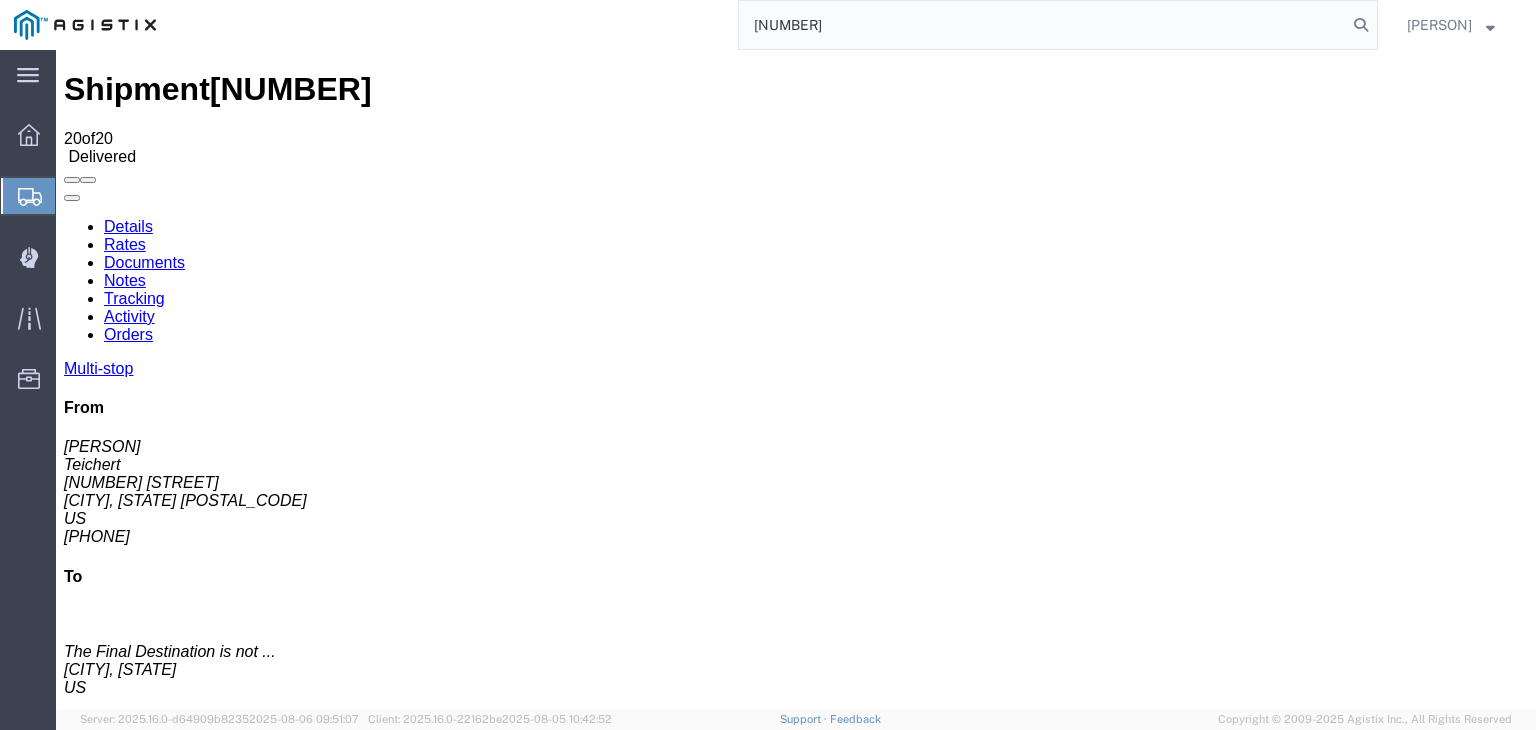 type on "[NUMBER]" 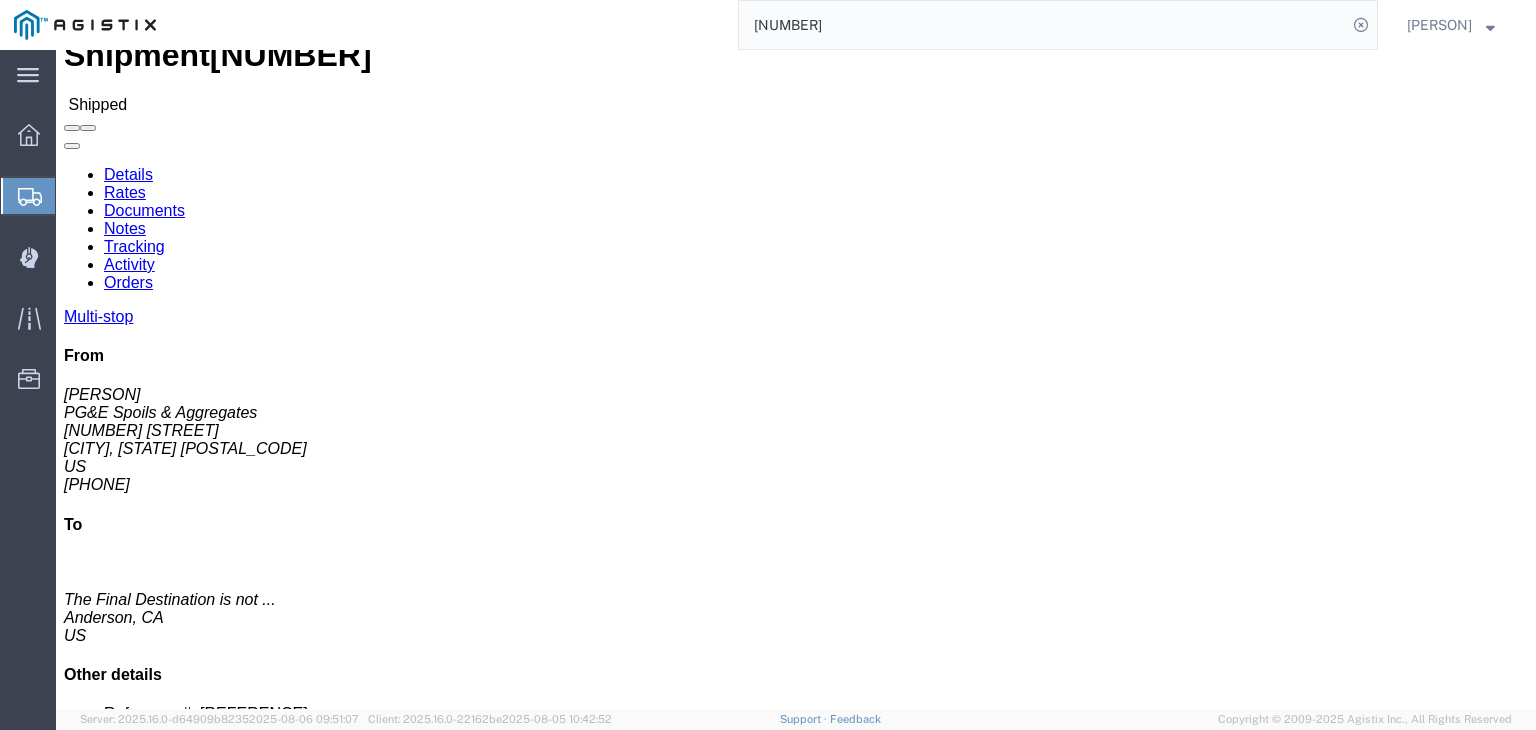 scroll, scrollTop: 0, scrollLeft: 0, axis: both 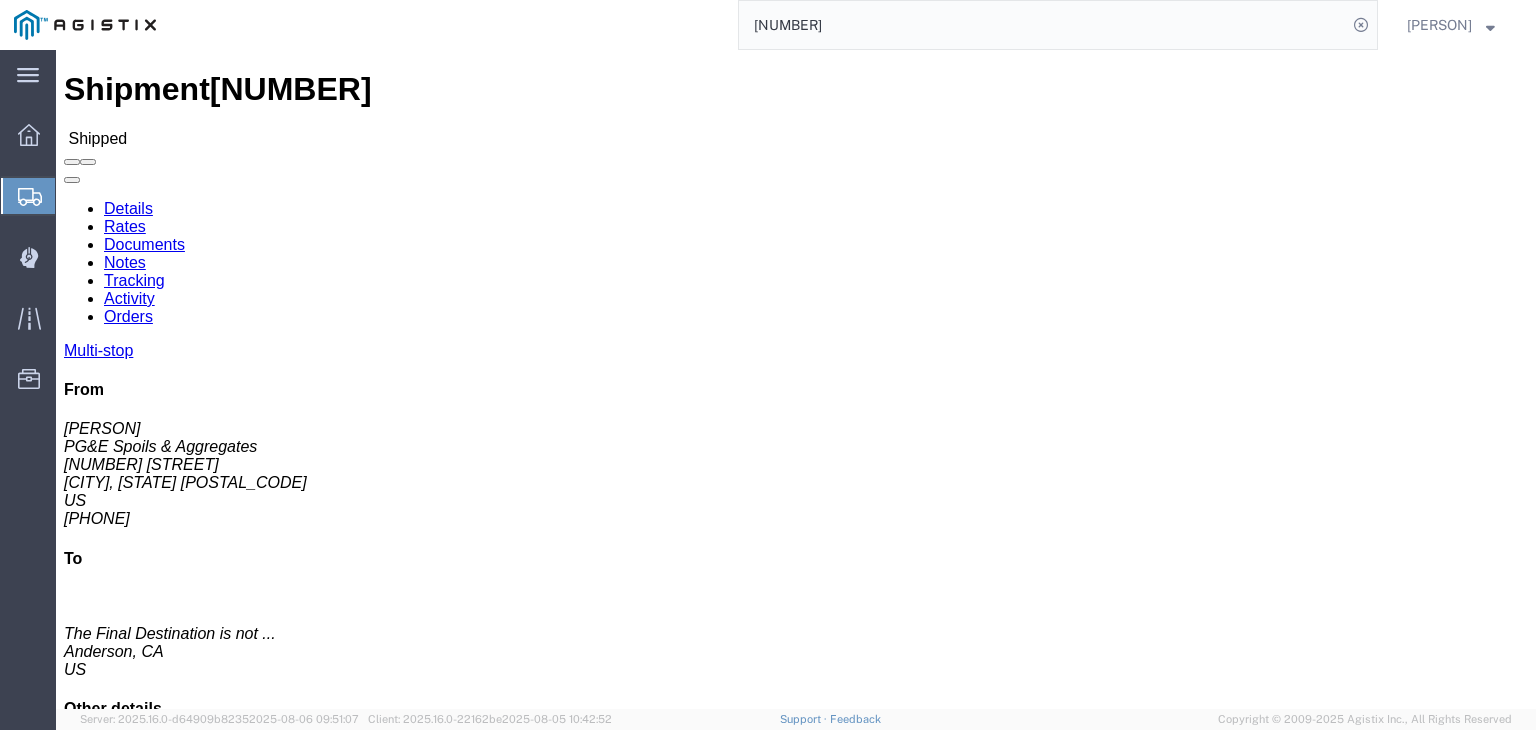 click on "Documents" 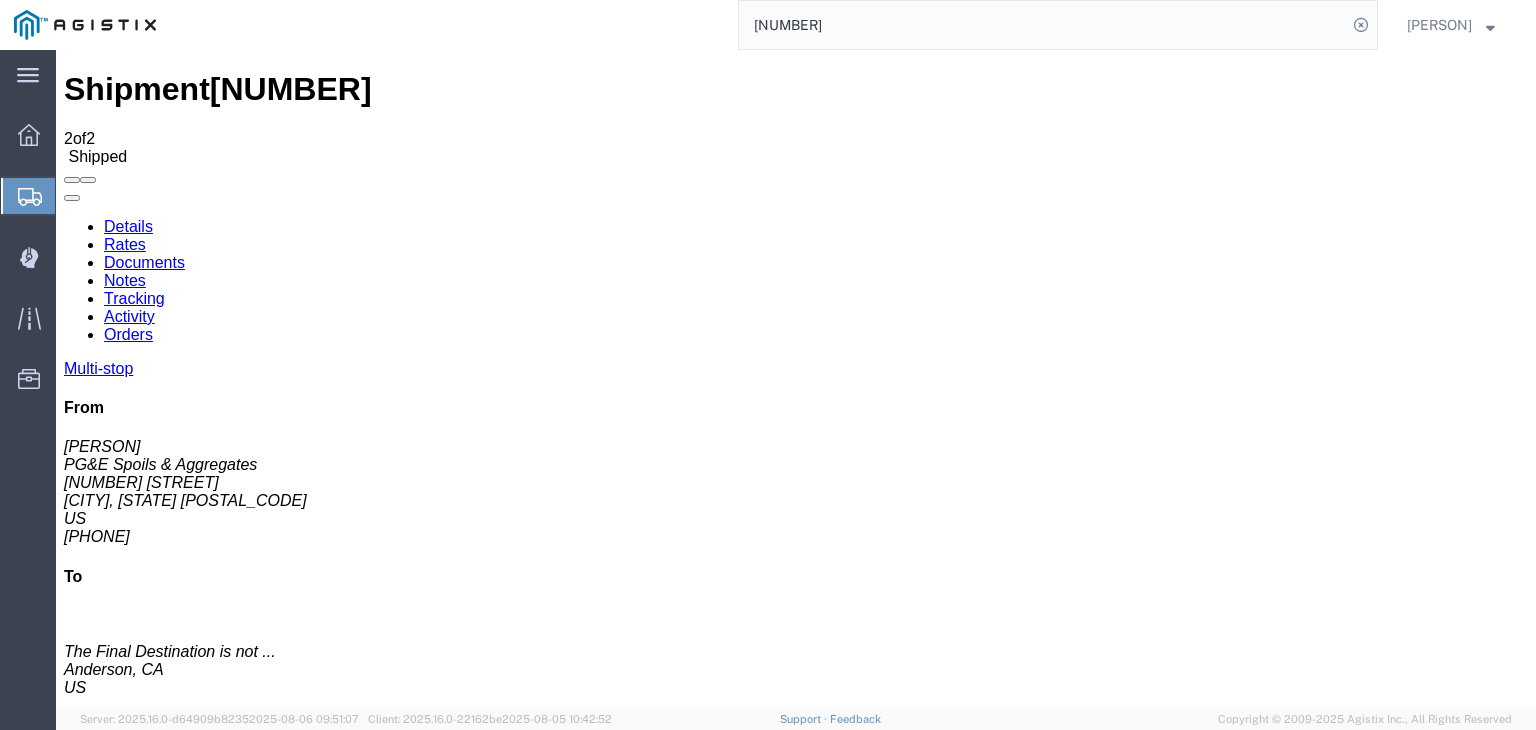 click at bounding box center [100, 1757] 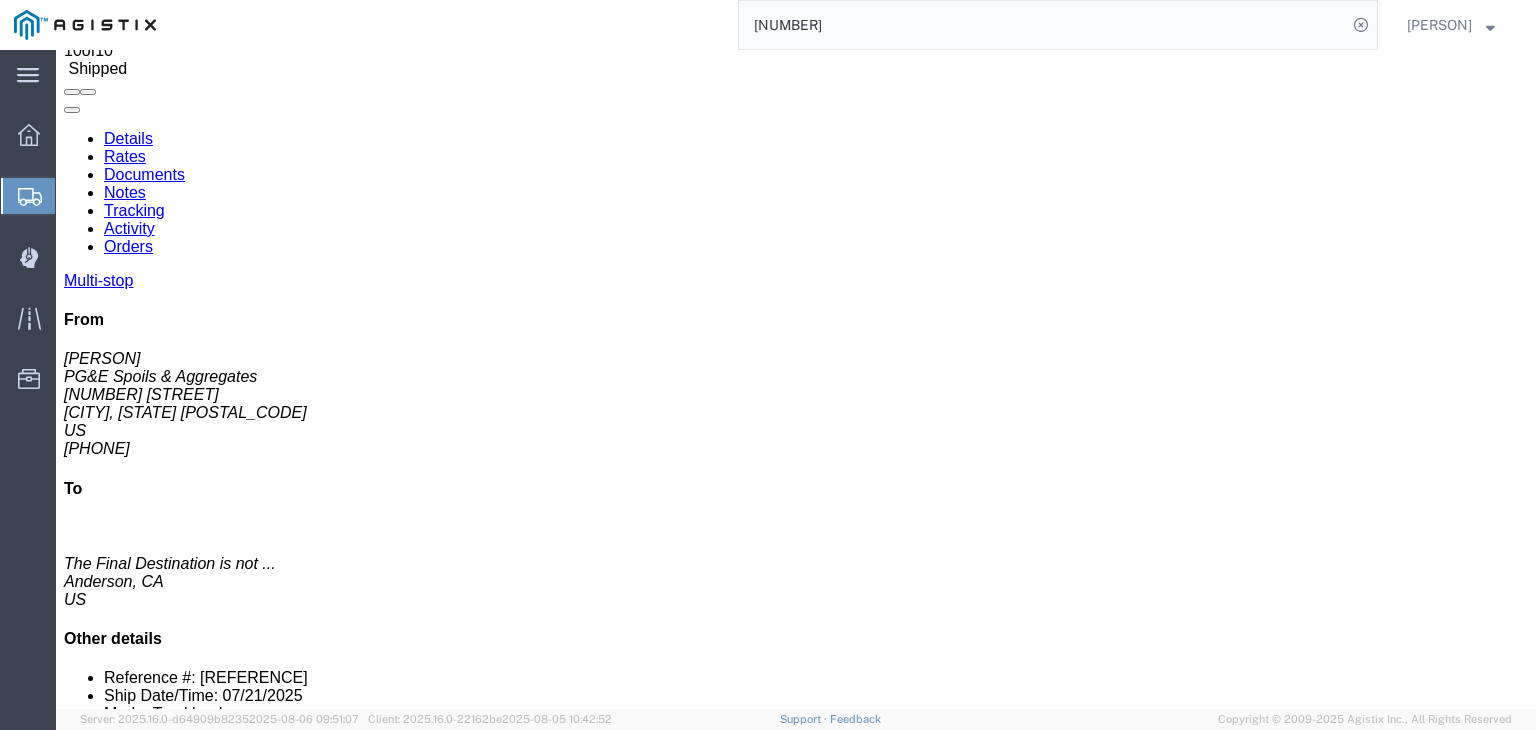 scroll, scrollTop: 89, scrollLeft: 0, axis: vertical 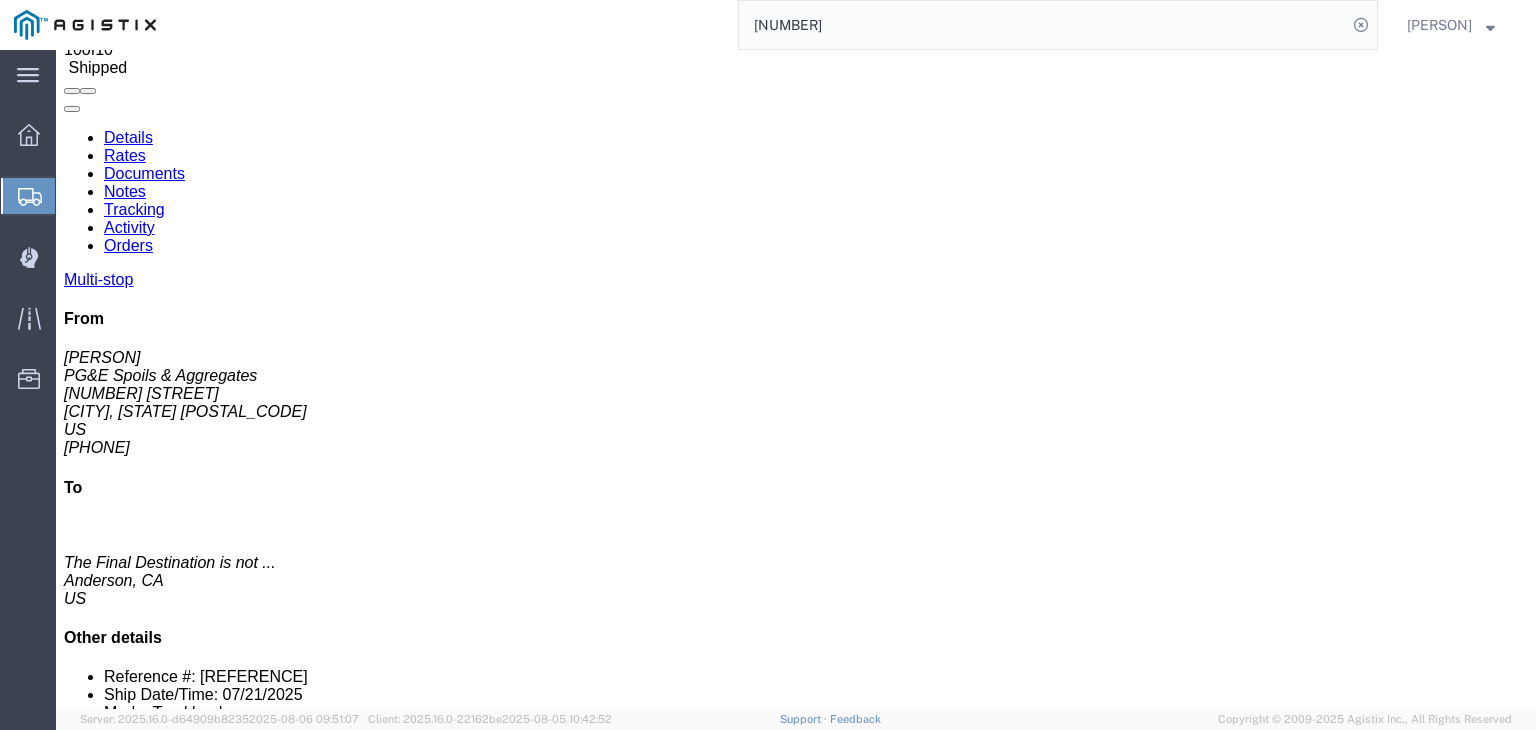 click on "Delete Tracking" at bounding box center [1366, 2046] 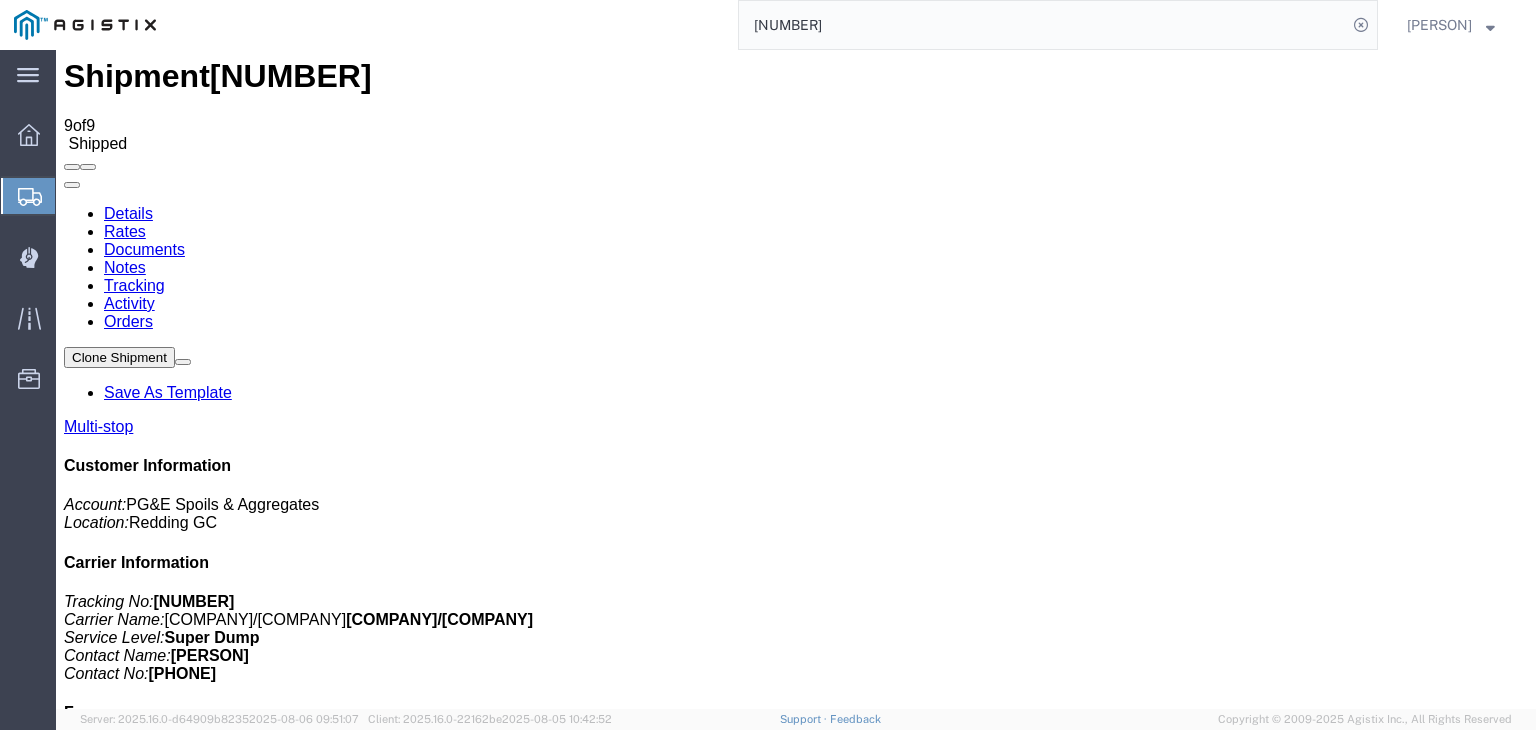 scroll, scrollTop: 0, scrollLeft: 0, axis: both 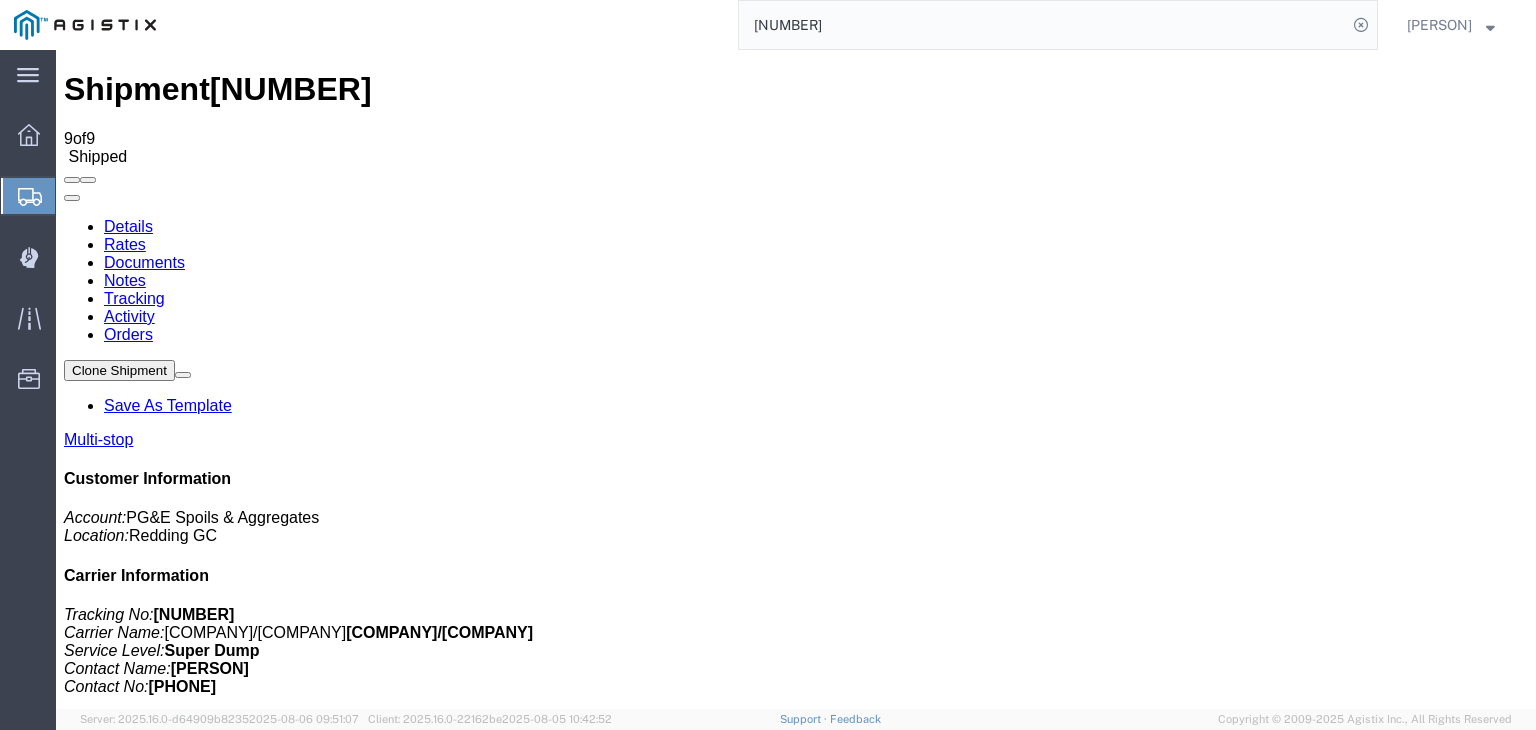 click on "Add New Tracking" at bounding box center (229, 1195) 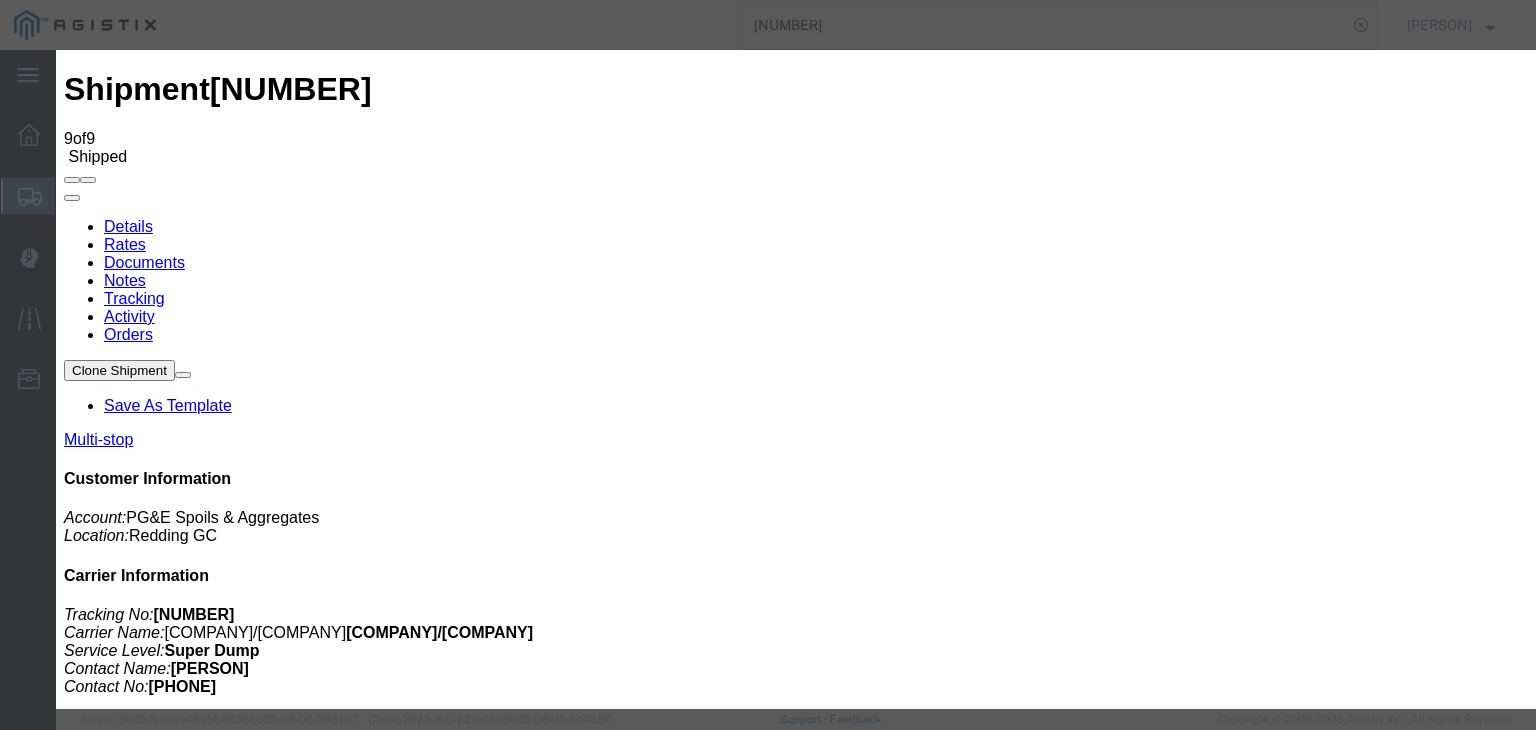 type on "08/06/2025" 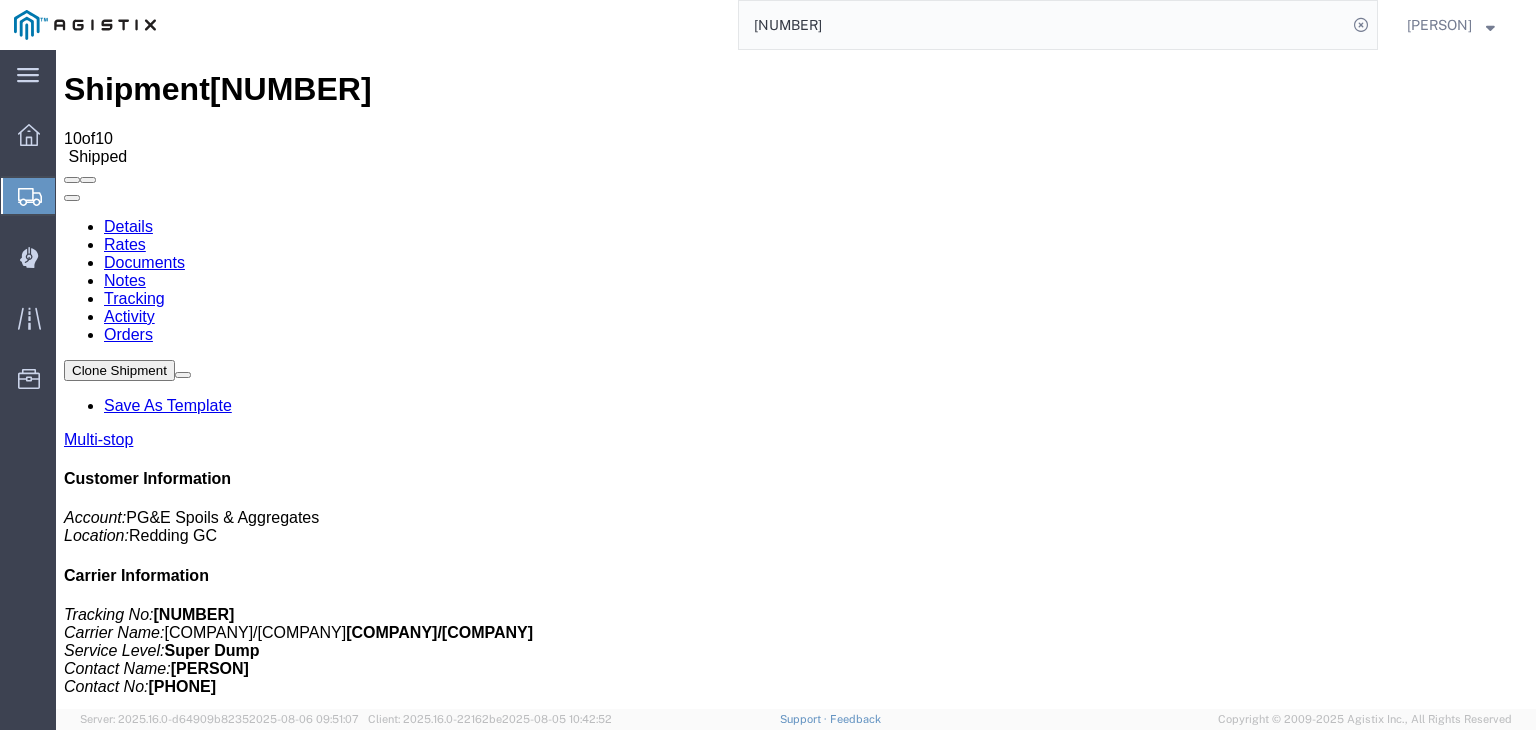 click on "Add New Tracking" at bounding box center (229, 1195) 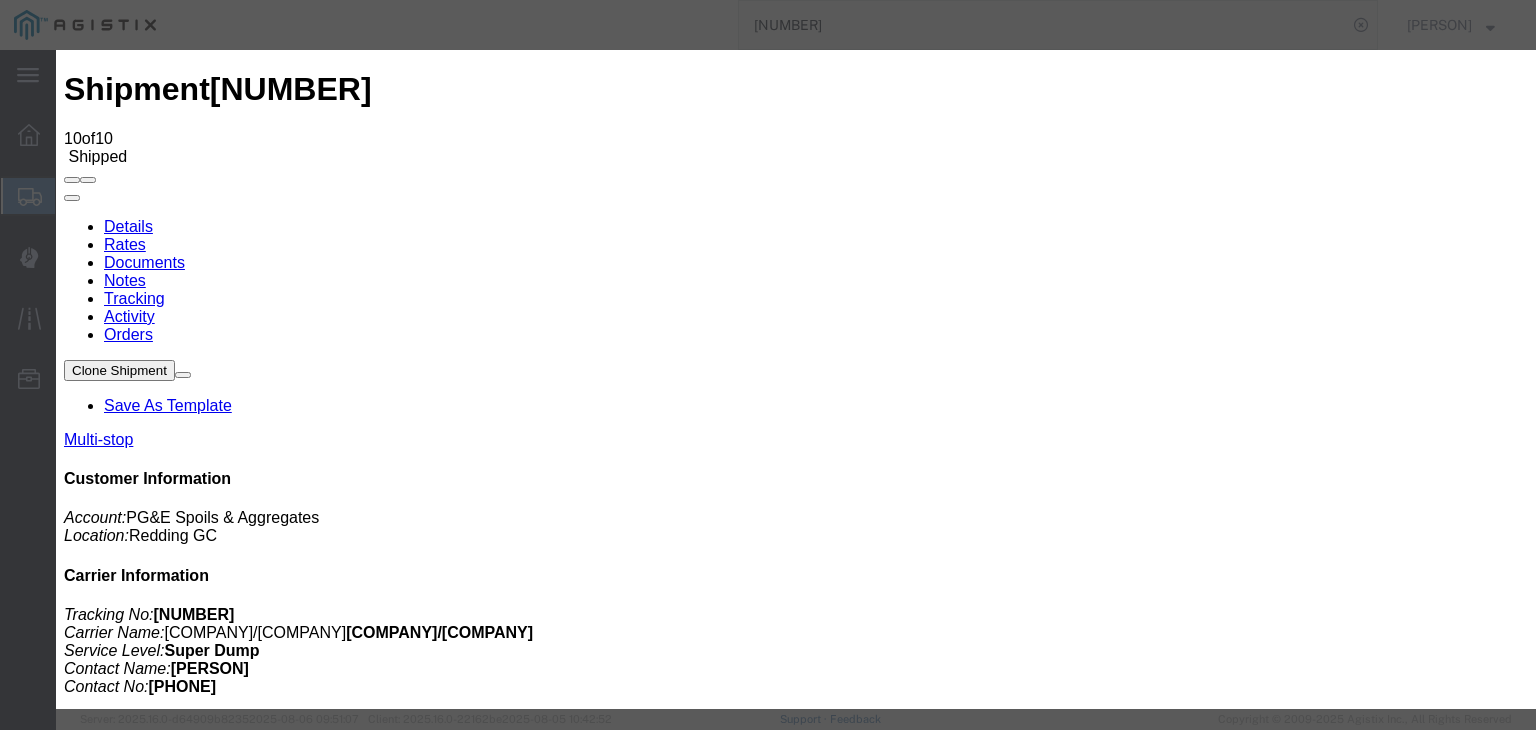 type on "08/06/2025" 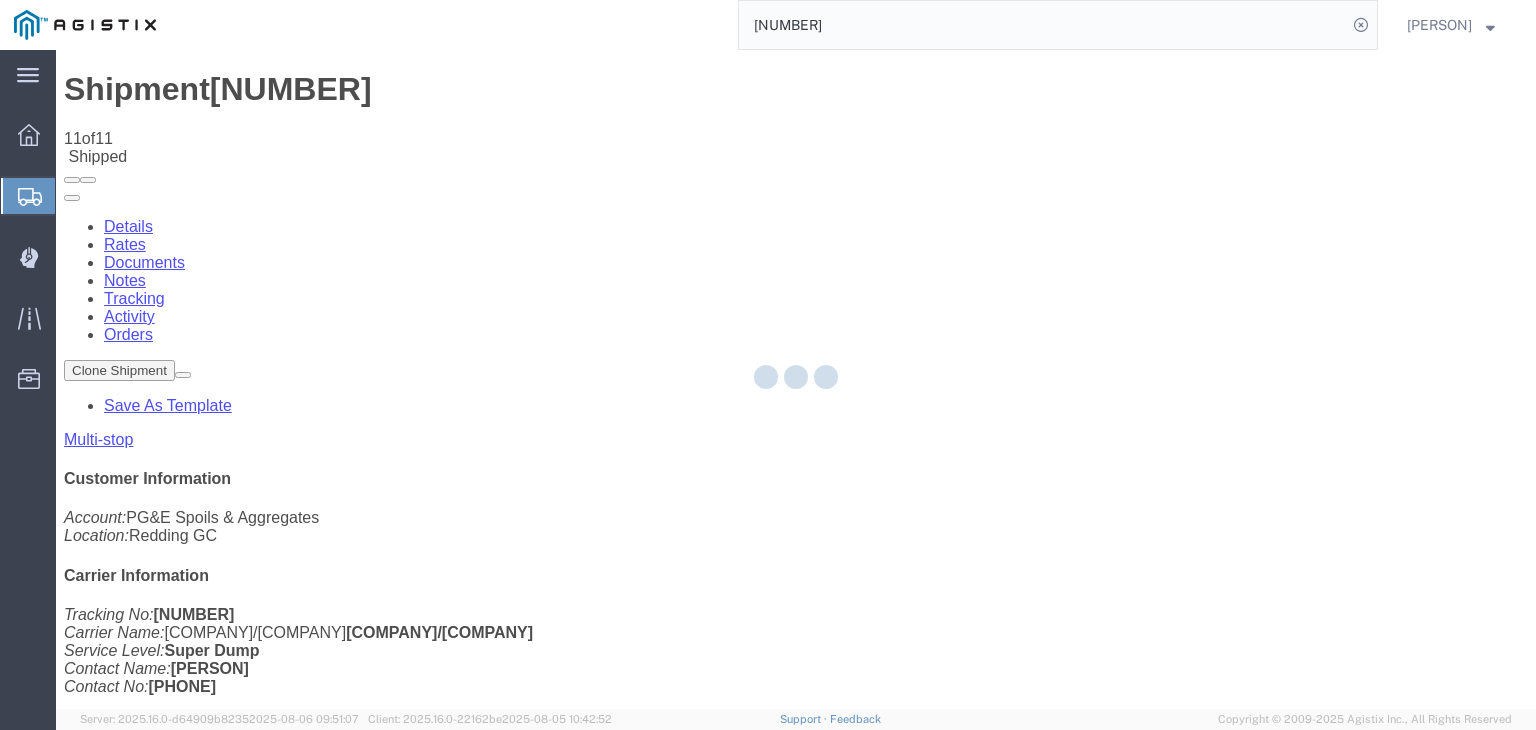 click on "Add New Tracking" at bounding box center [229, 1195] 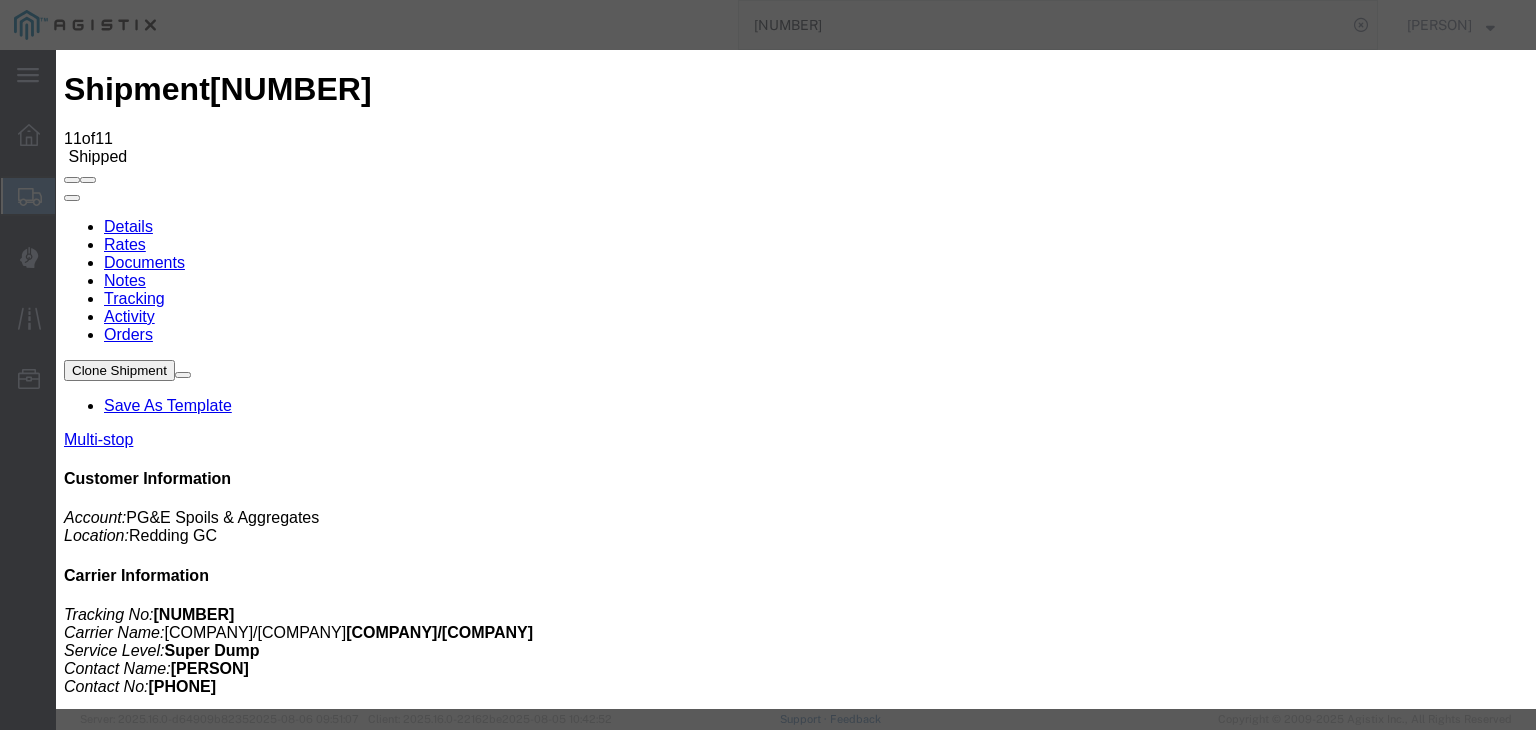 type on "08/06/2025" 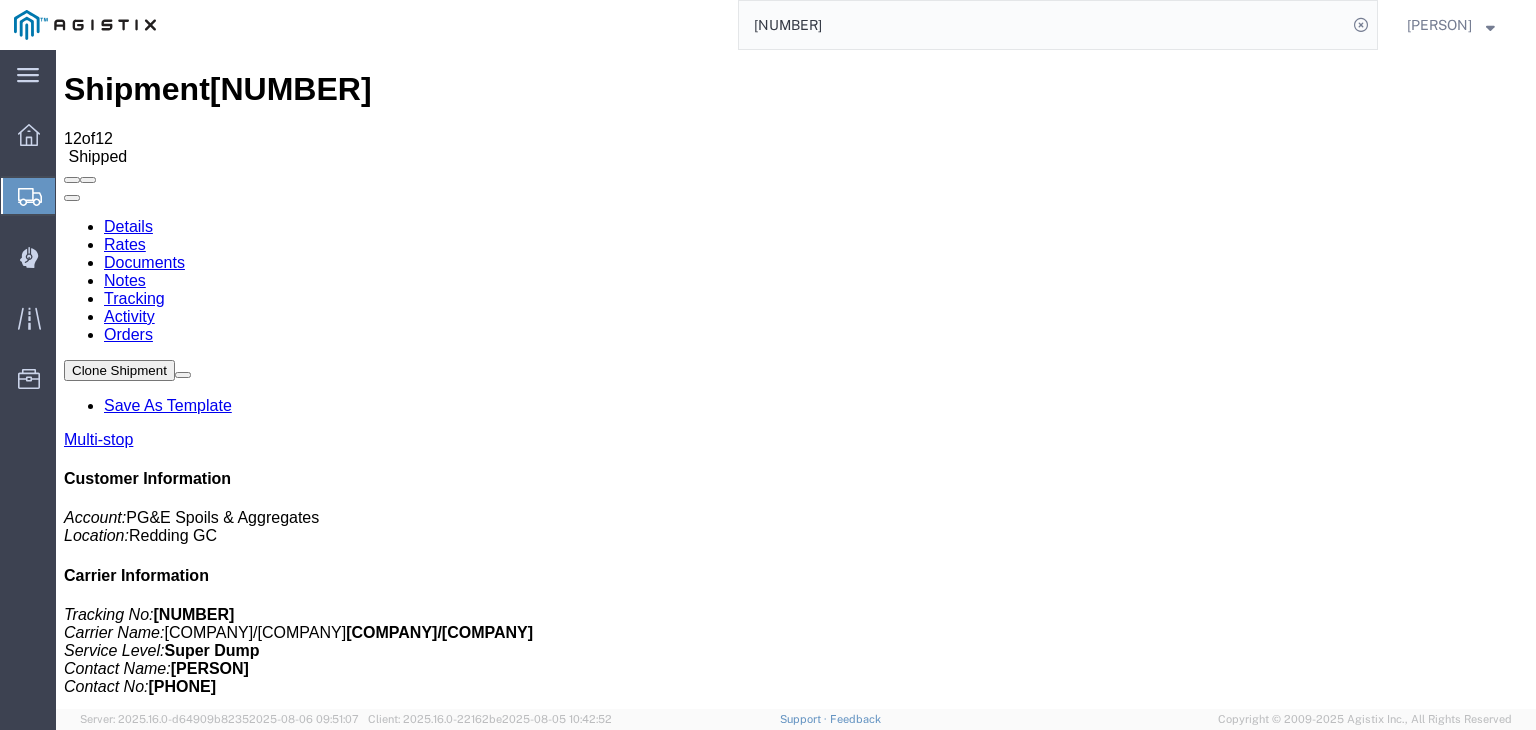 click on "Add New Tracking" at bounding box center (229, 1195) 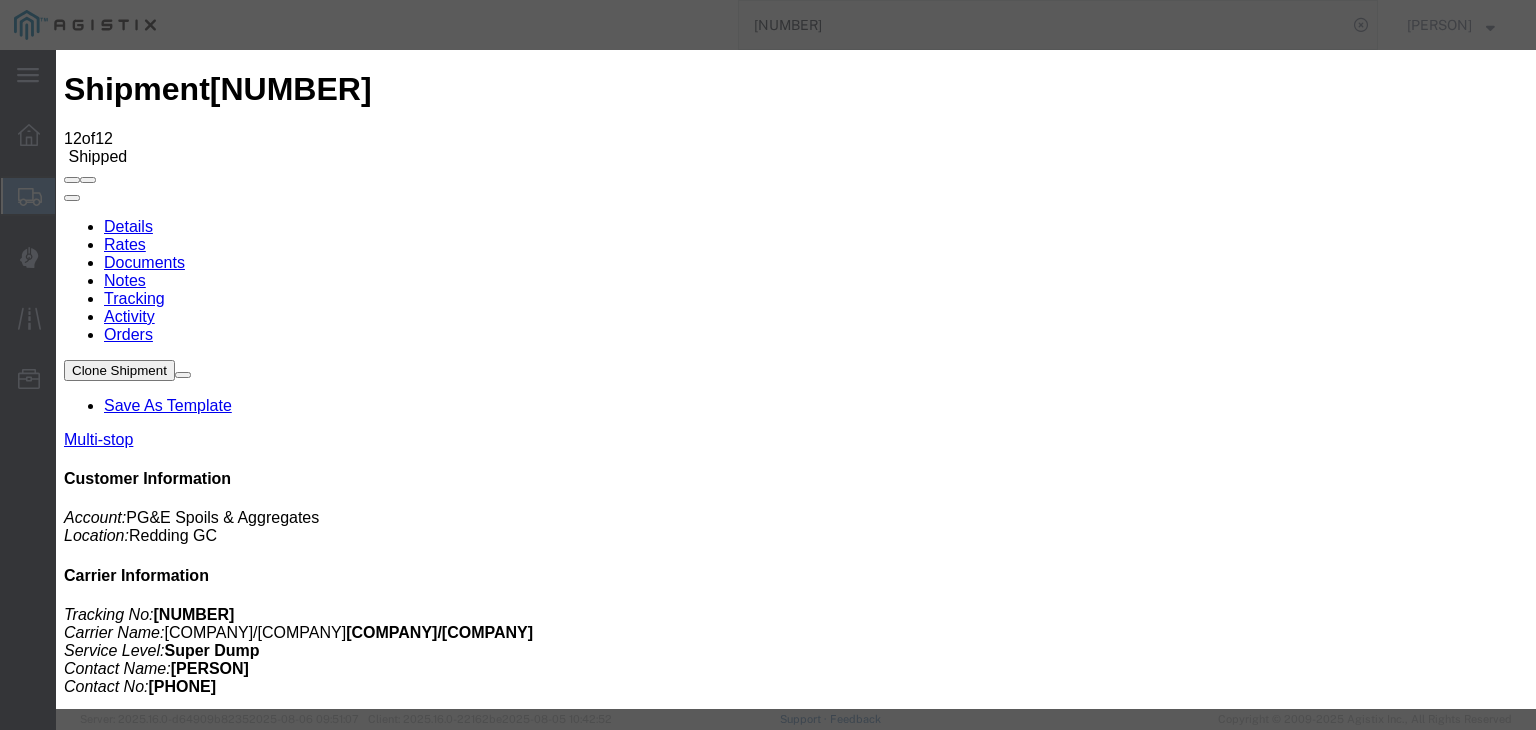 type on "08/06/2025" 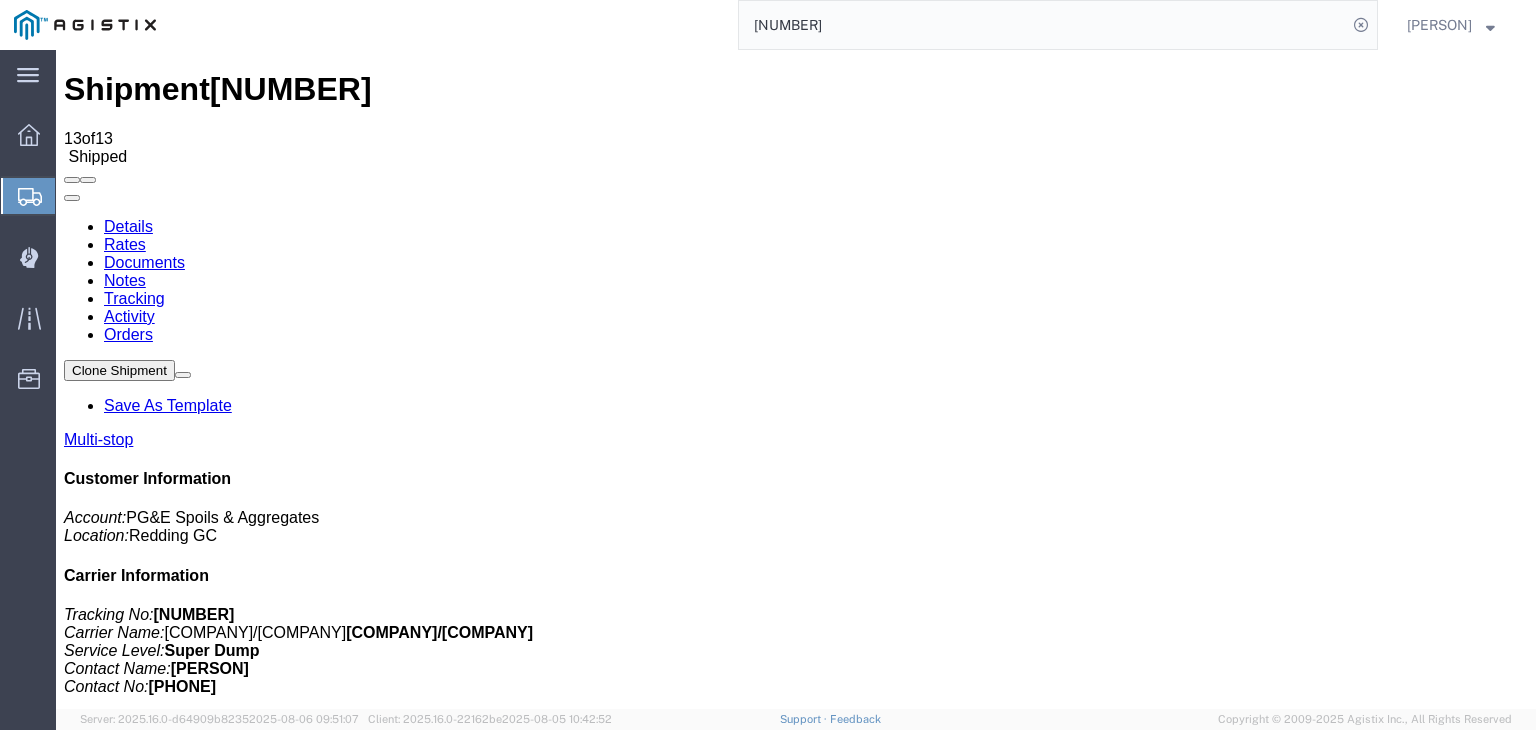 click on "Add New Tracking" at bounding box center [229, 1195] 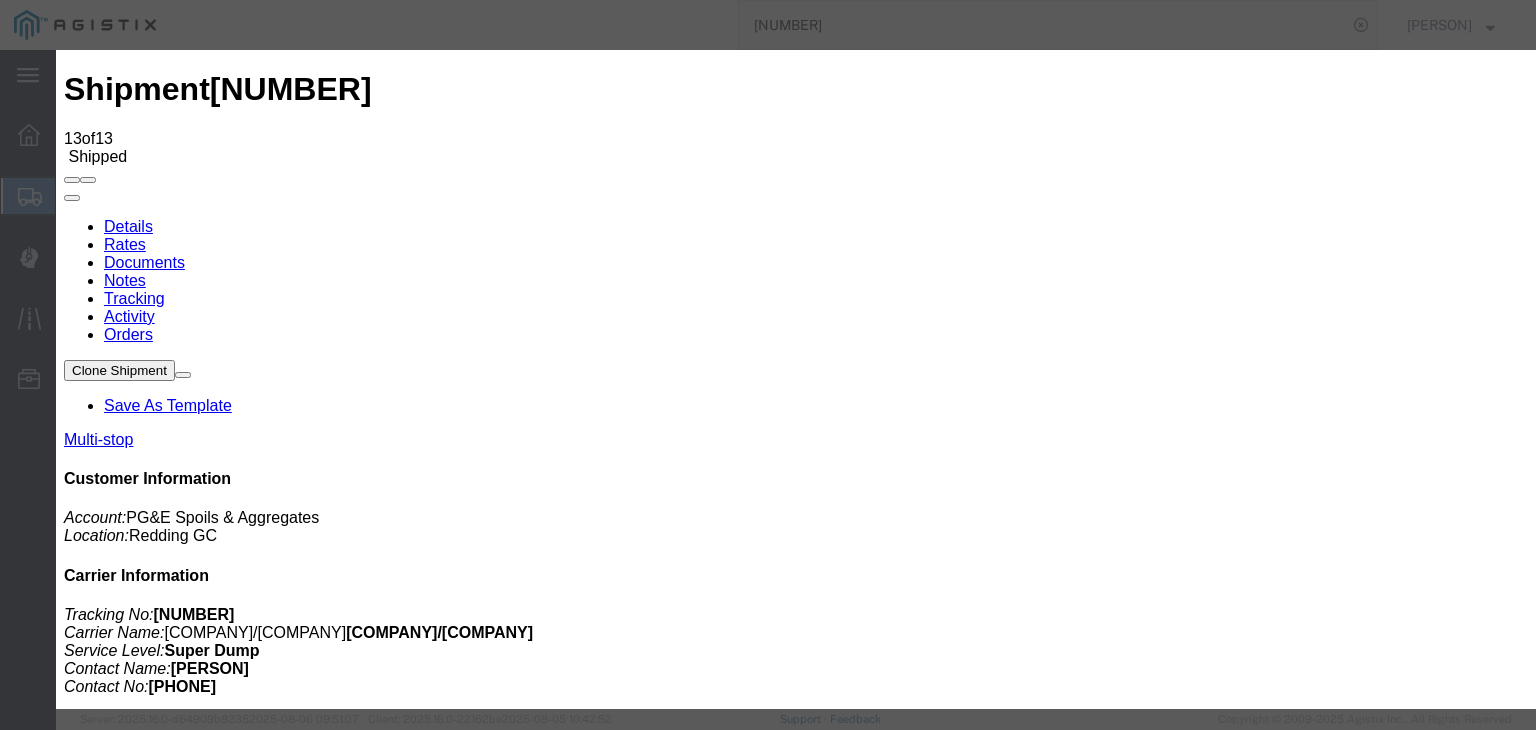 type on "08/06/2025" 